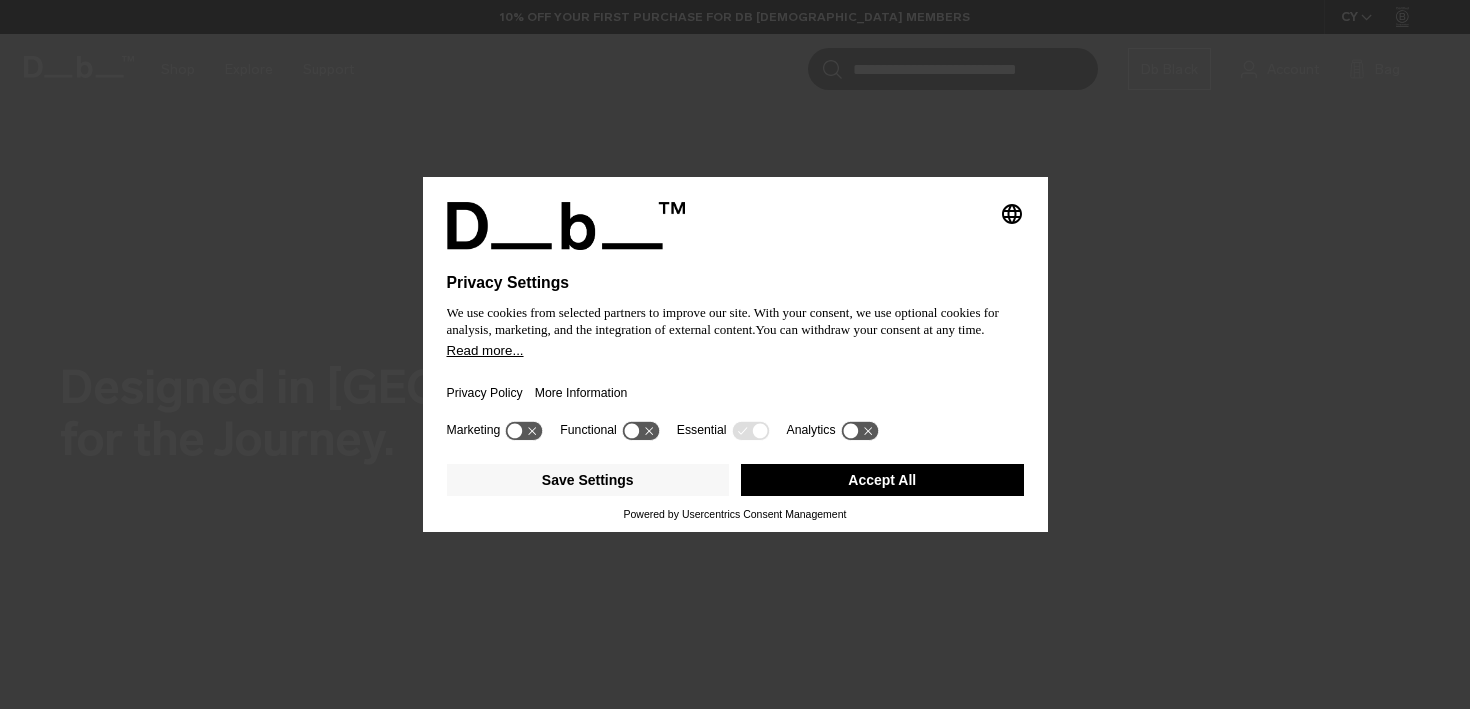 scroll, scrollTop: 0, scrollLeft: 0, axis: both 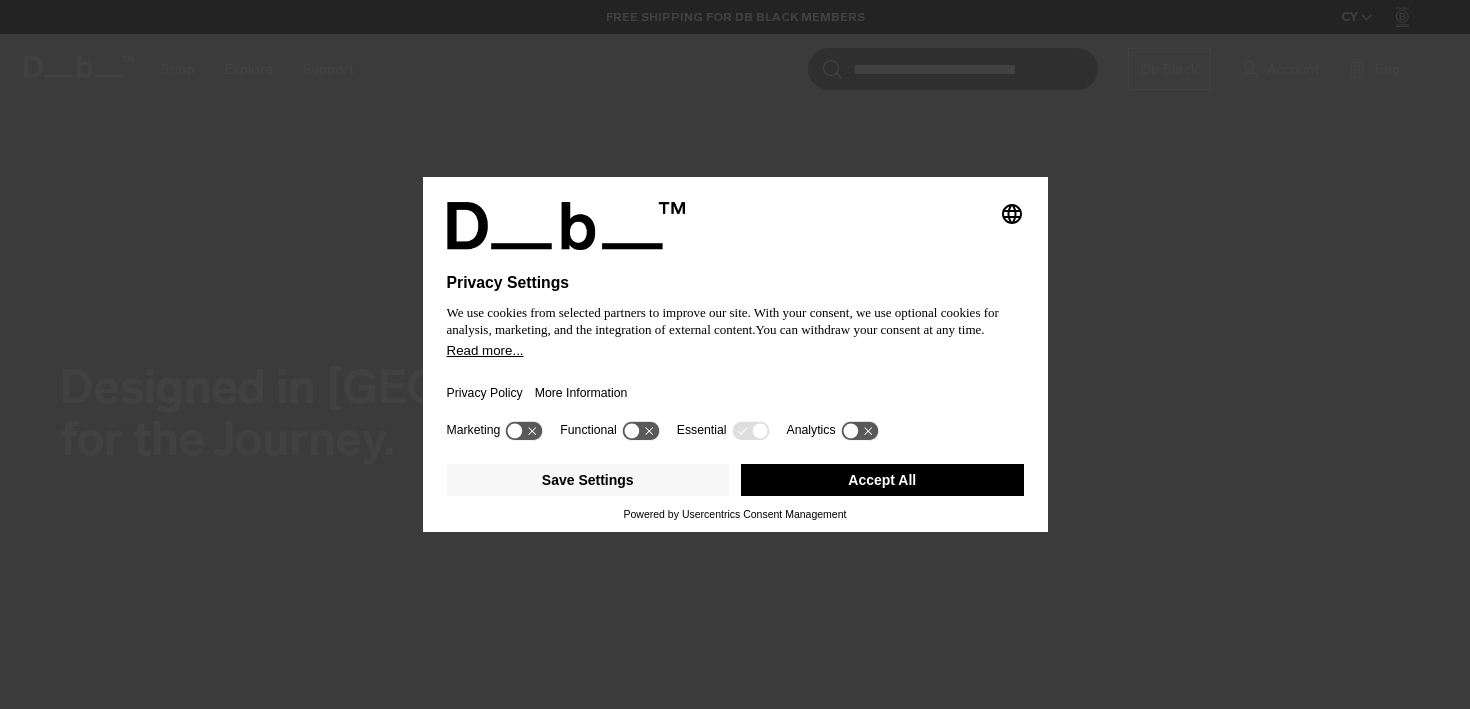click 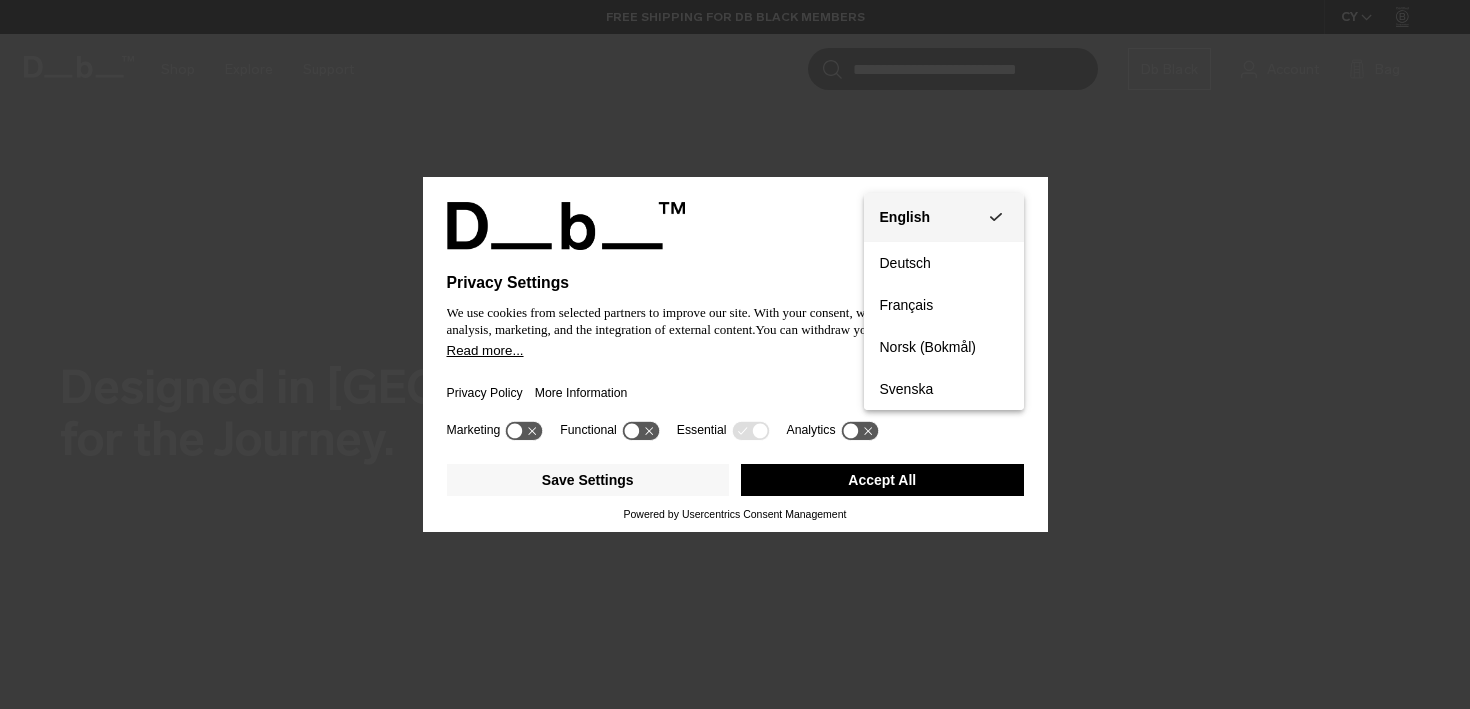 click on "English Group 3" at bounding box center (944, 217) 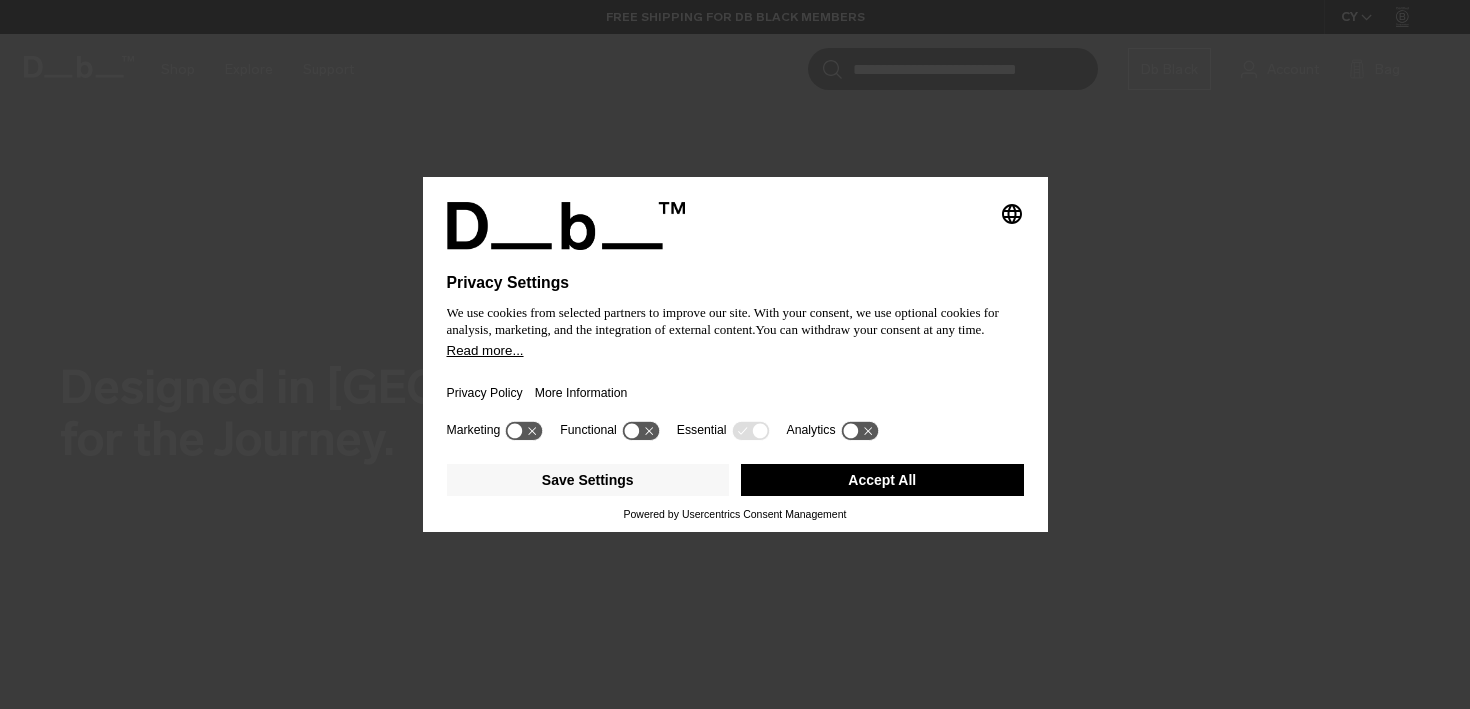 click on "Accept All" at bounding box center (882, 480) 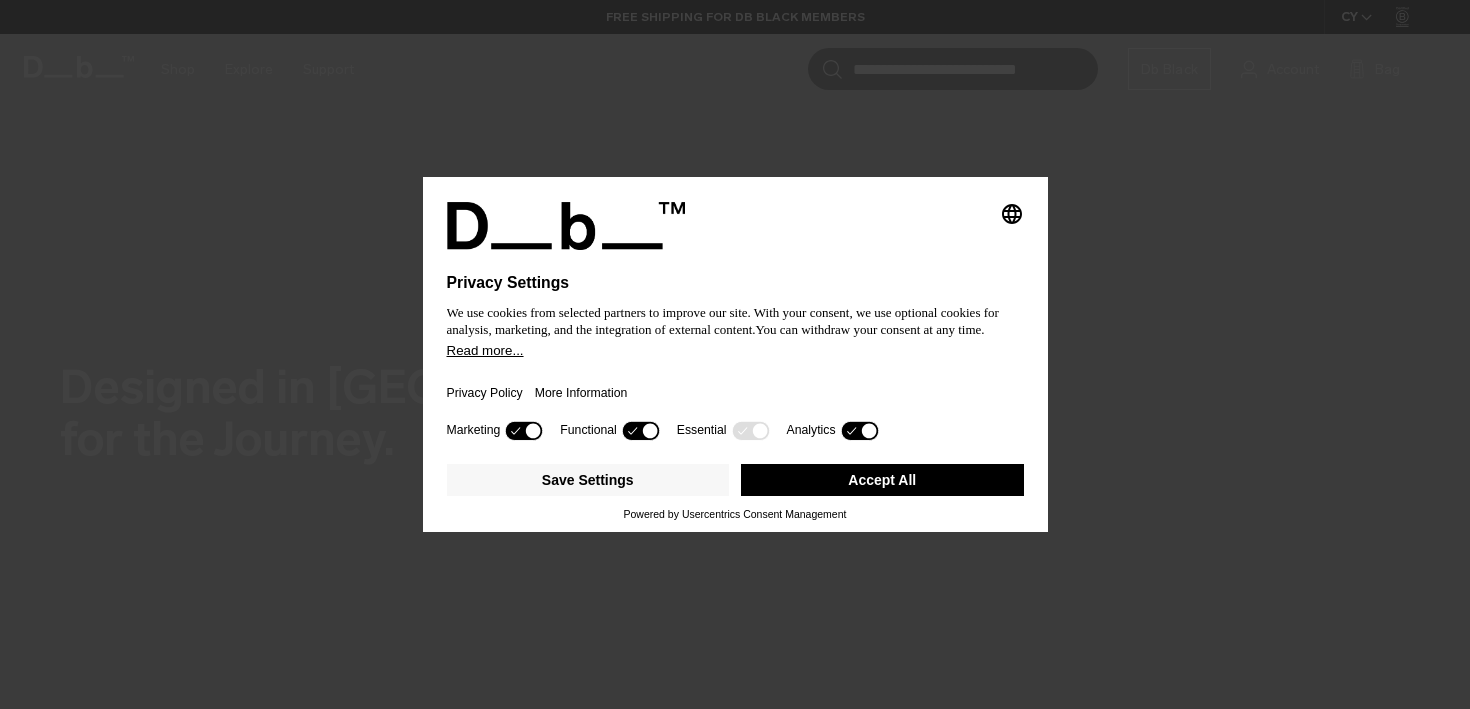 scroll, scrollTop: 0, scrollLeft: 0, axis: both 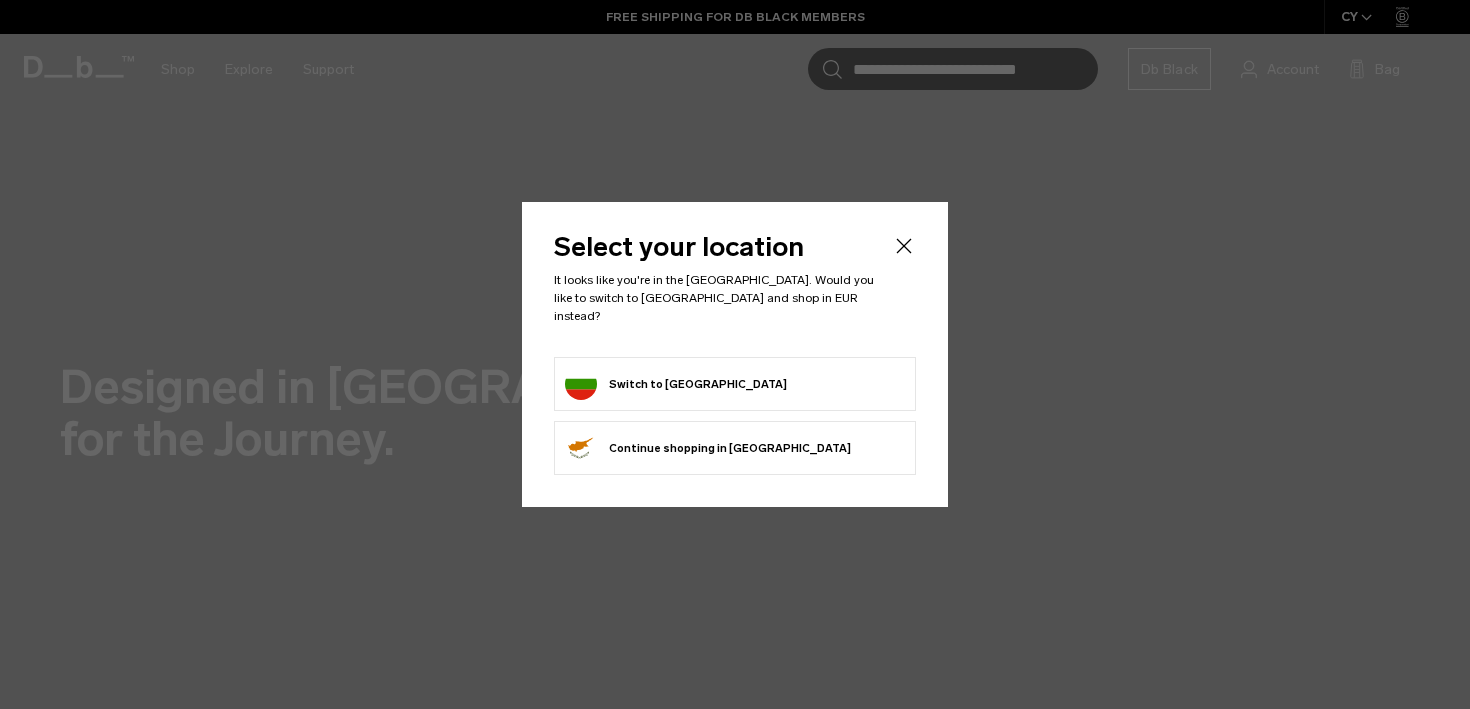click on "Switch to Bulgaria" at bounding box center [676, 384] 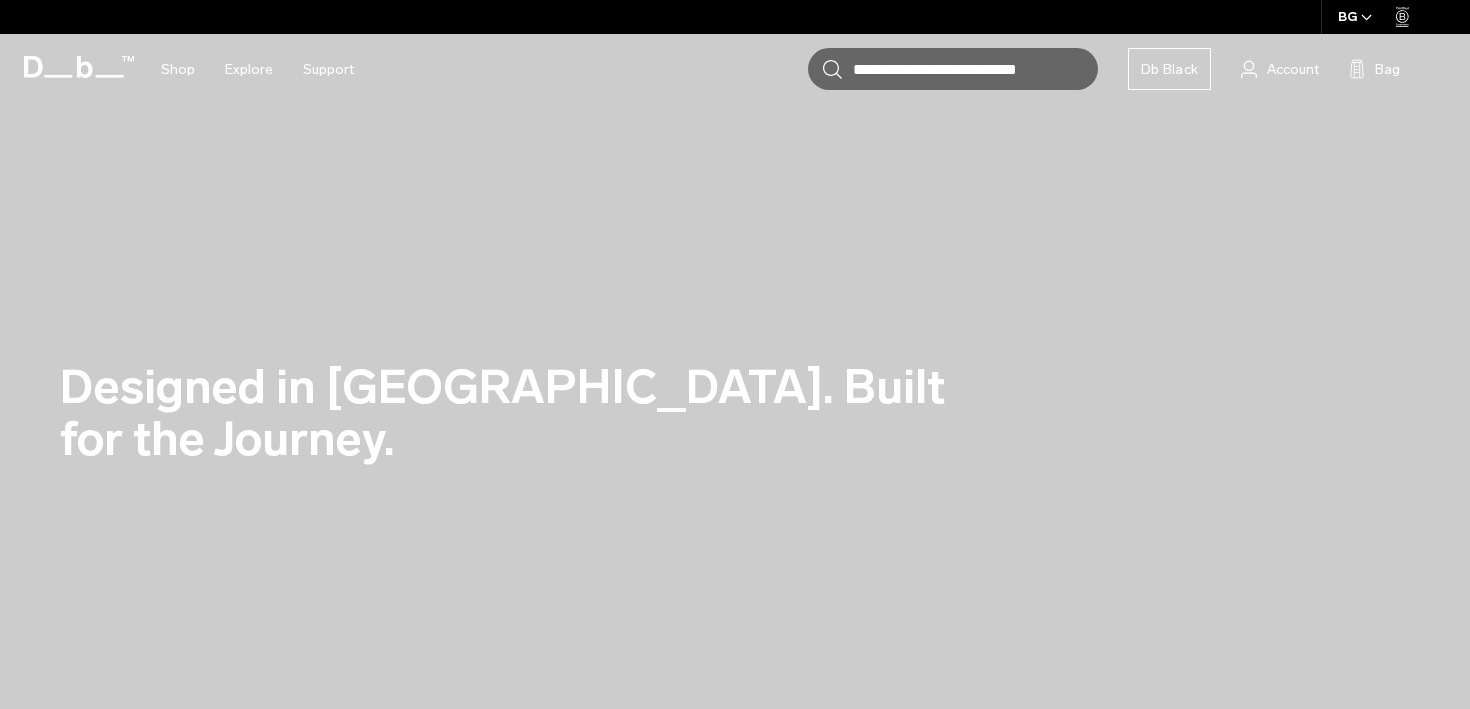 scroll, scrollTop: 0, scrollLeft: 0, axis: both 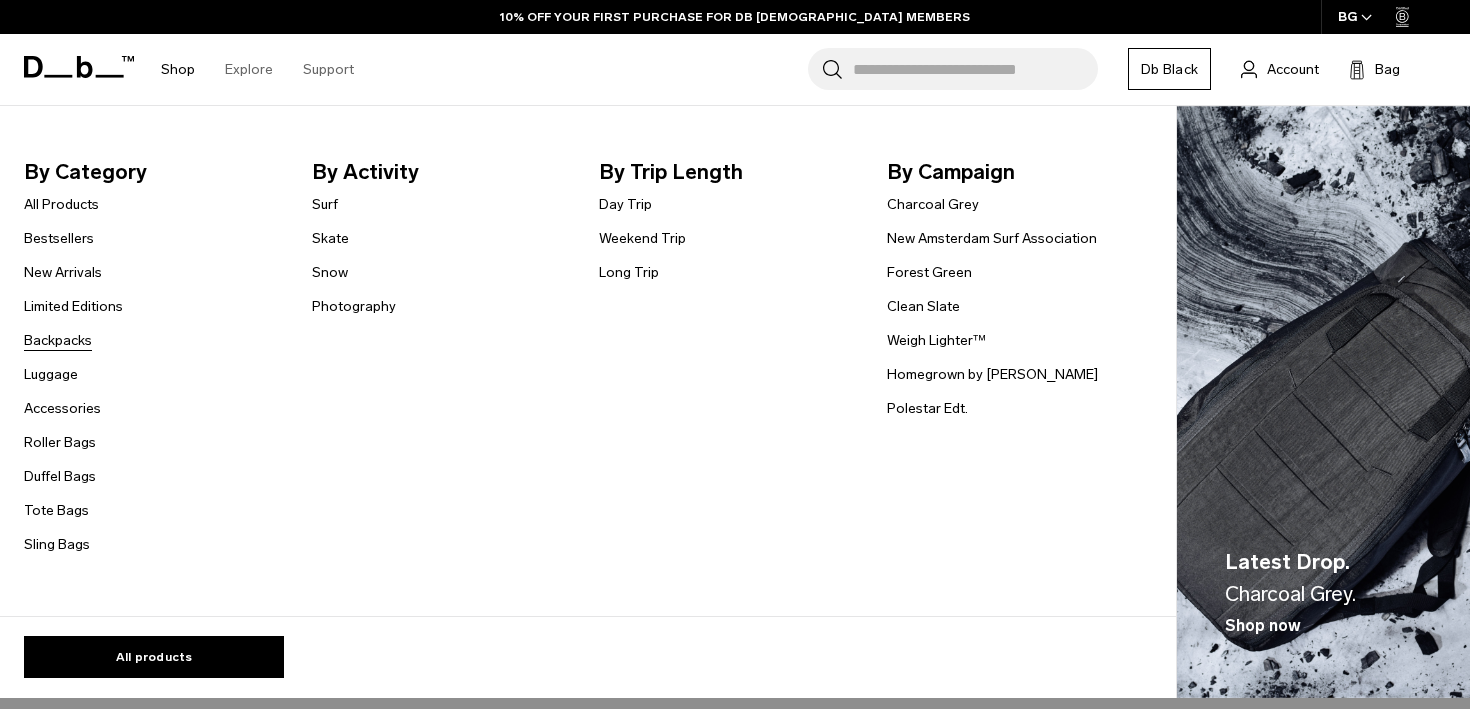 click on "Backpacks" at bounding box center (58, 340) 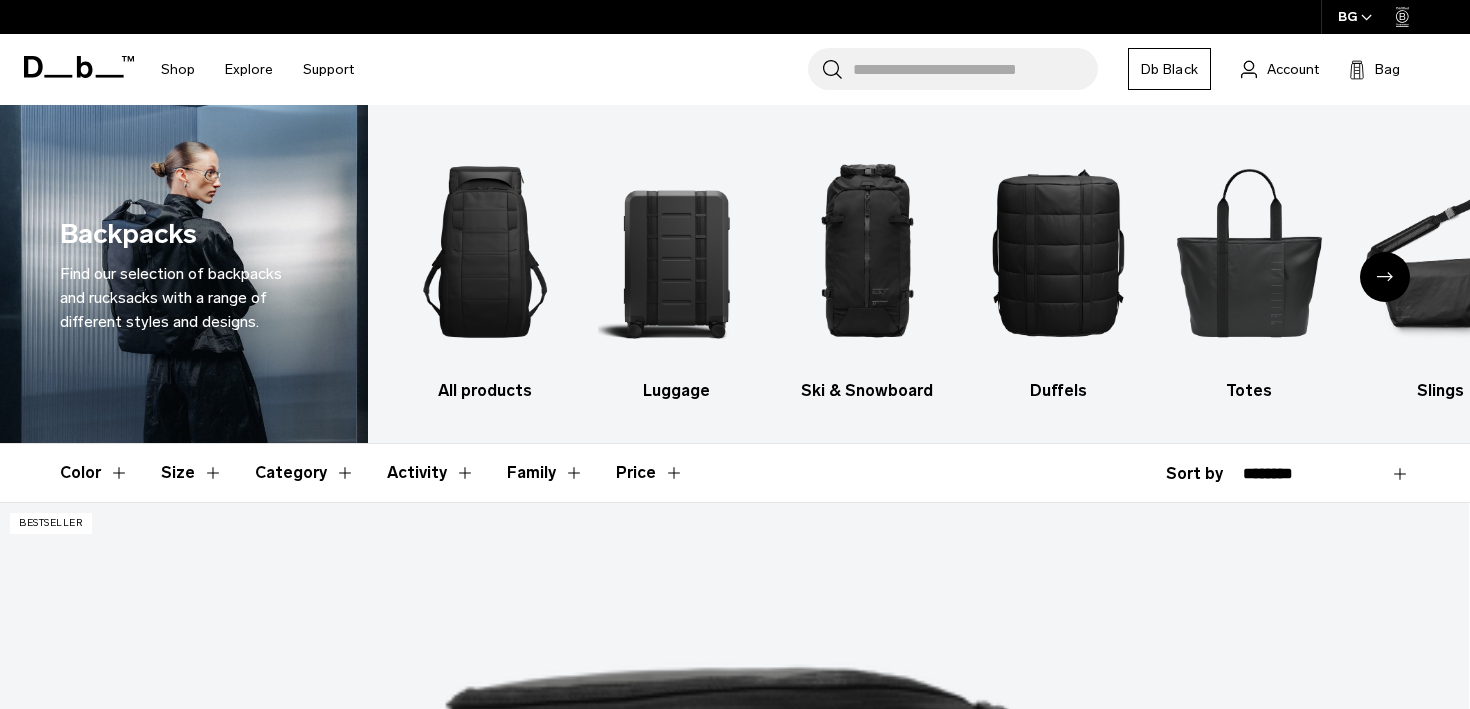 scroll, scrollTop: 89, scrollLeft: 0, axis: vertical 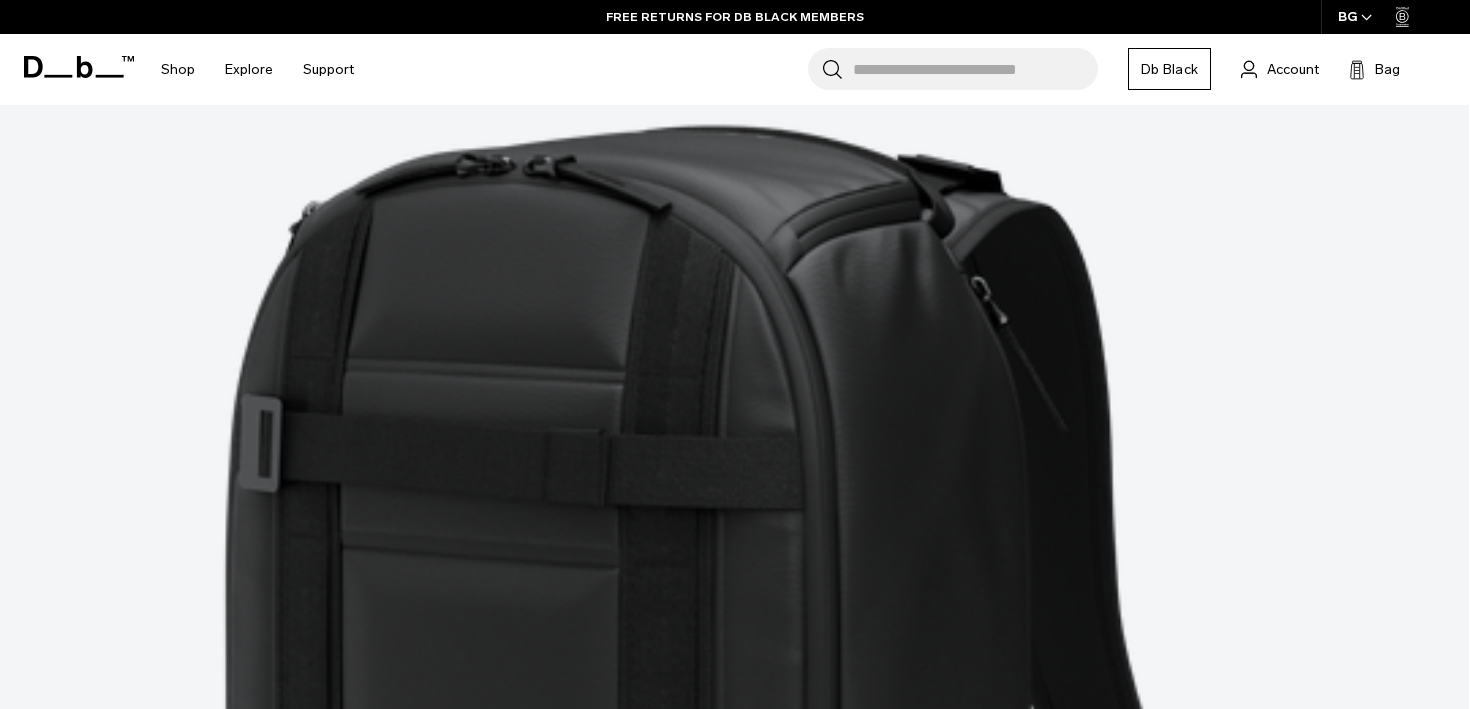 click on "Show more" at bounding box center (734, 66127) 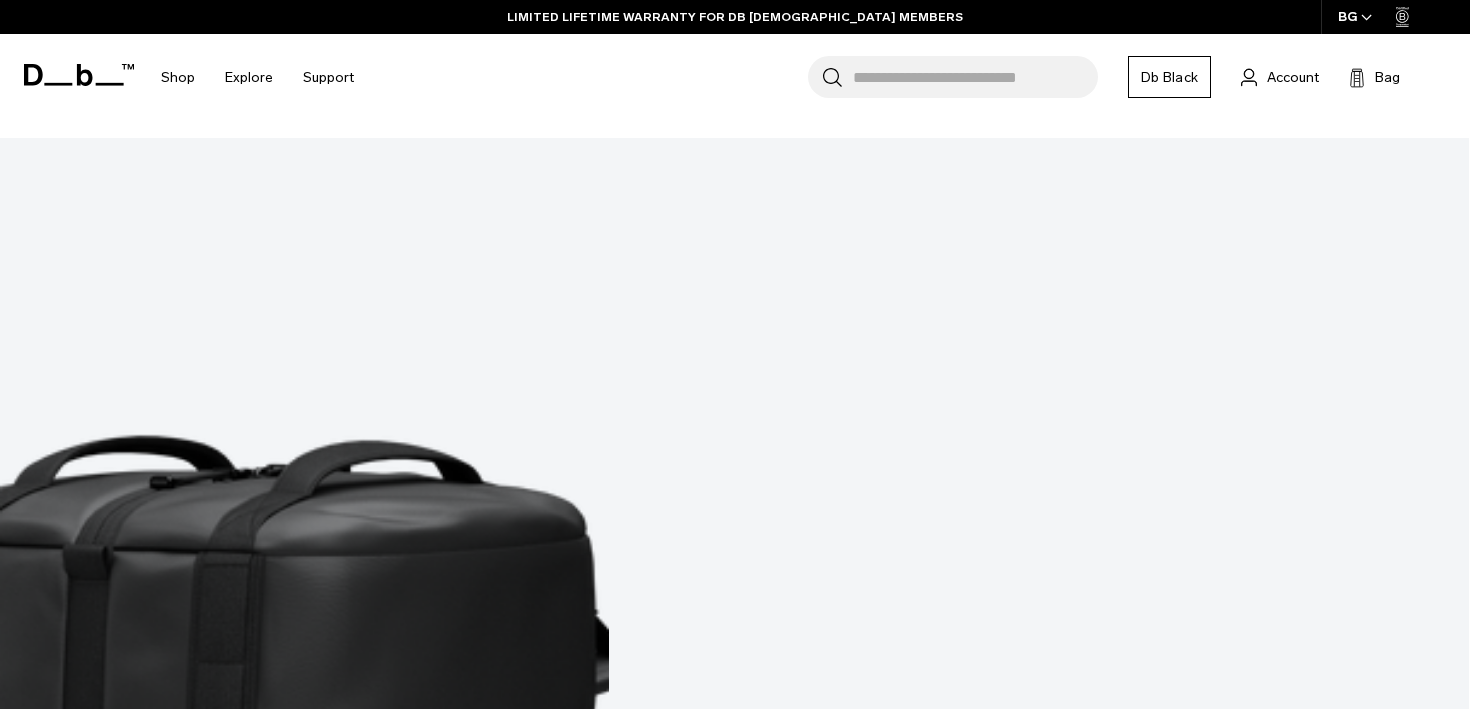scroll, scrollTop: 11104, scrollLeft: 0, axis: vertical 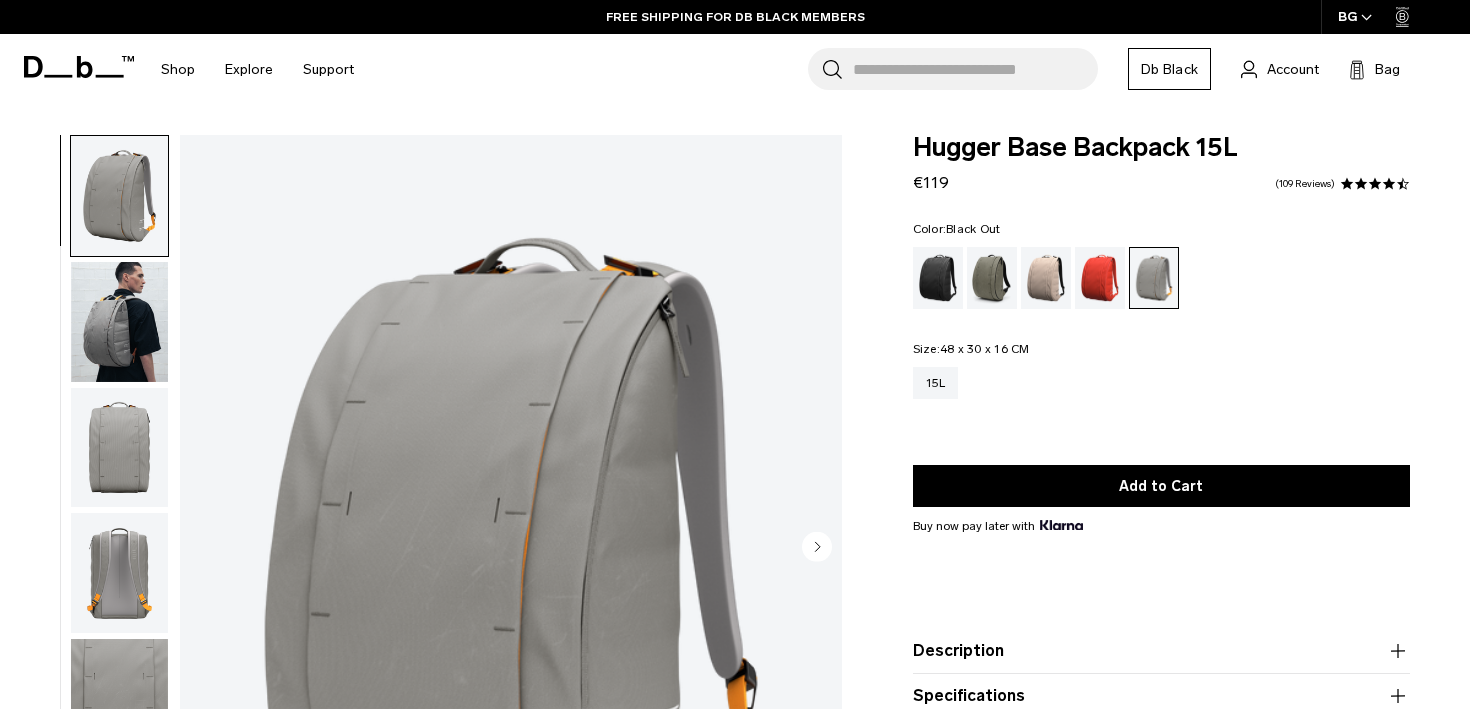 click at bounding box center [938, 278] 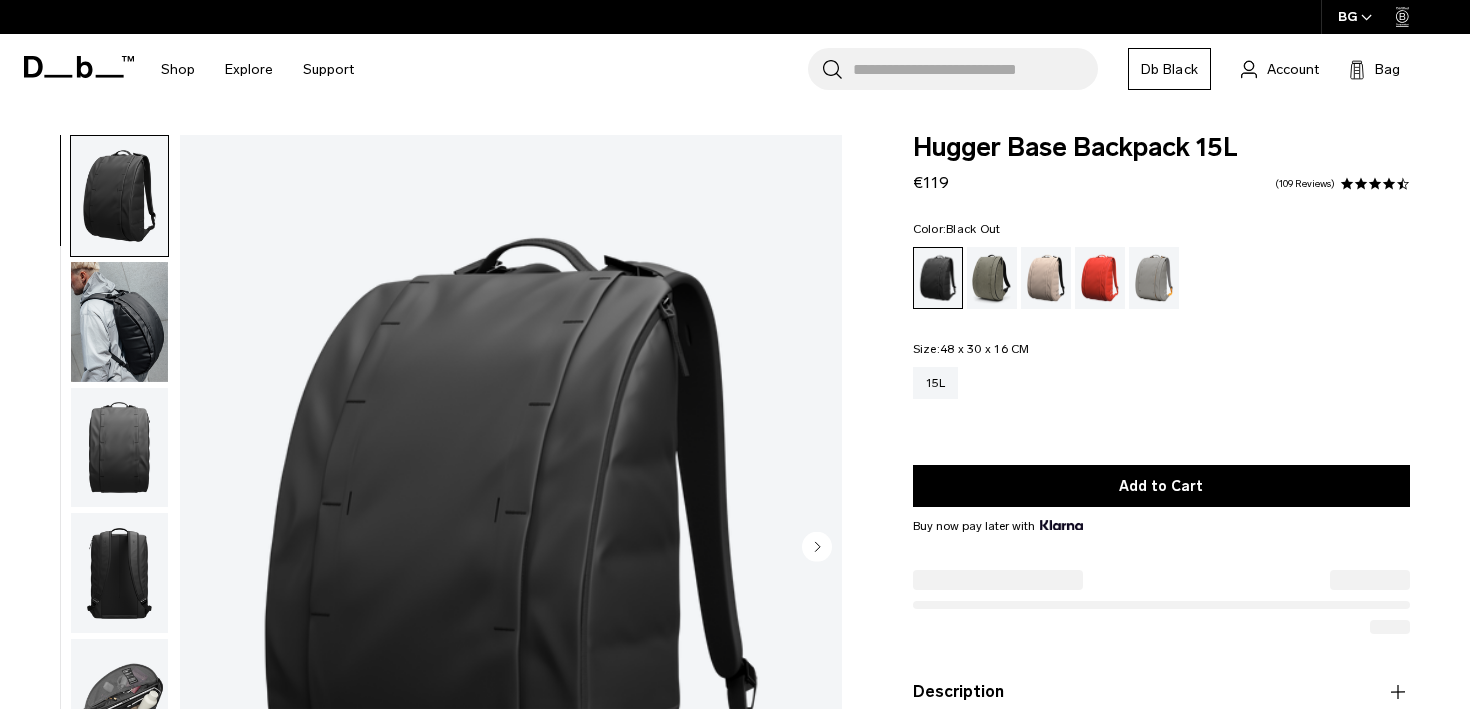 scroll, scrollTop: 0, scrollLeft: 0, axis: both 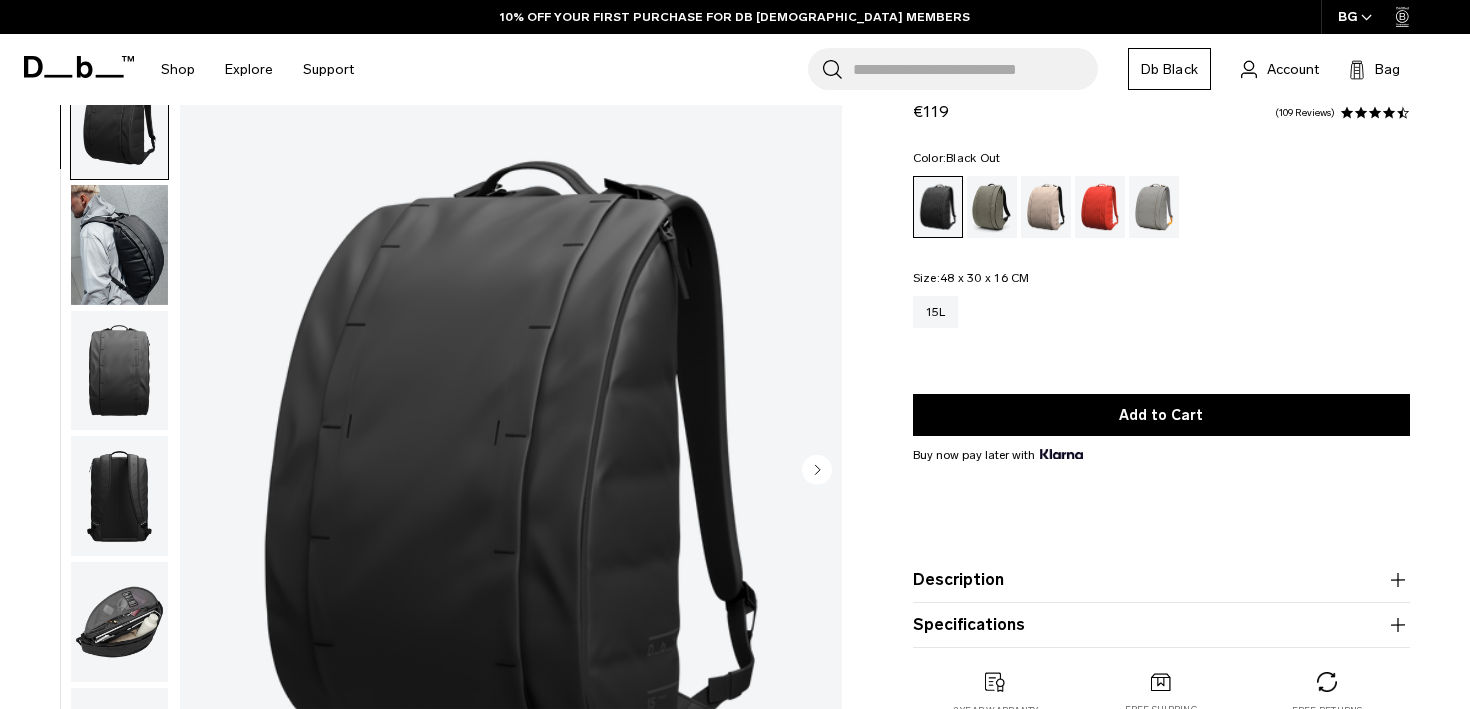 click at bounding box center [119, 245] 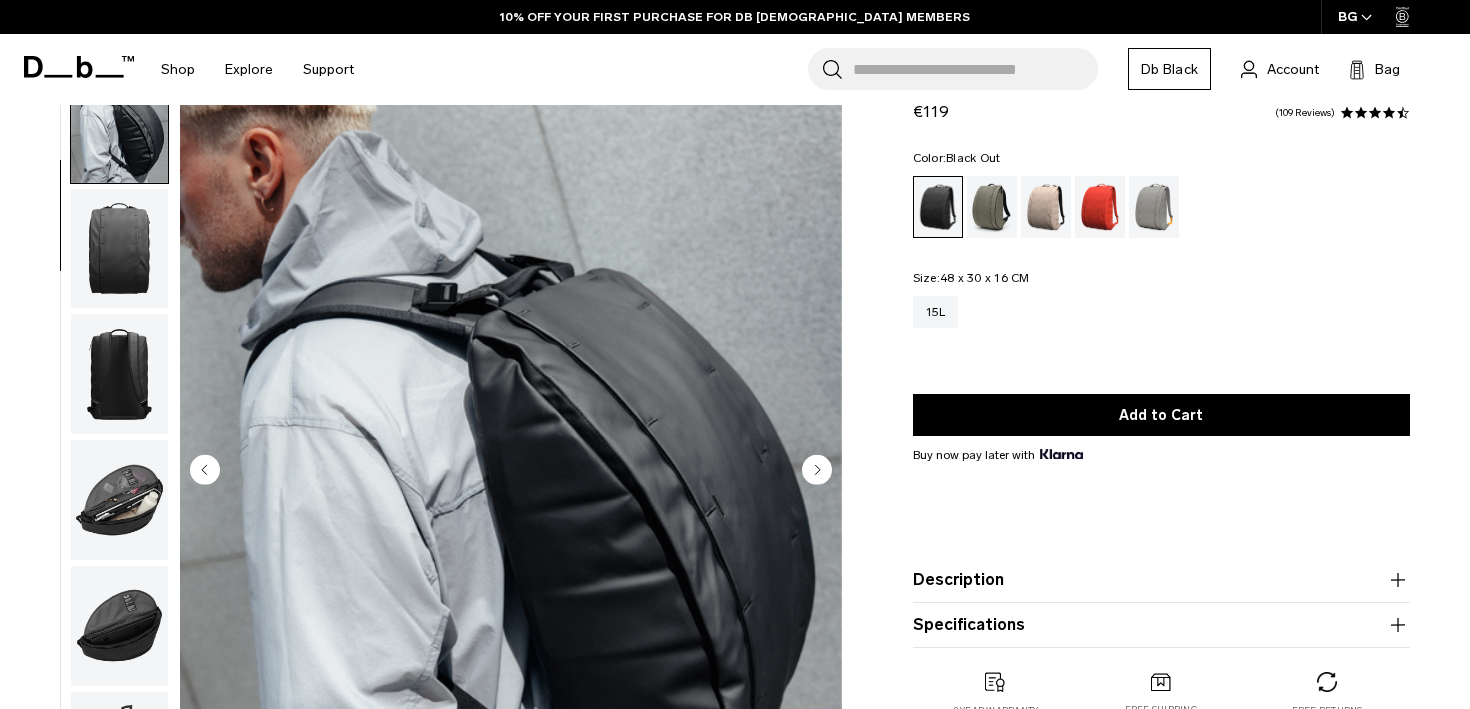 scroll, scrollTop: 126, scrollLeft: 0, axis: vertical 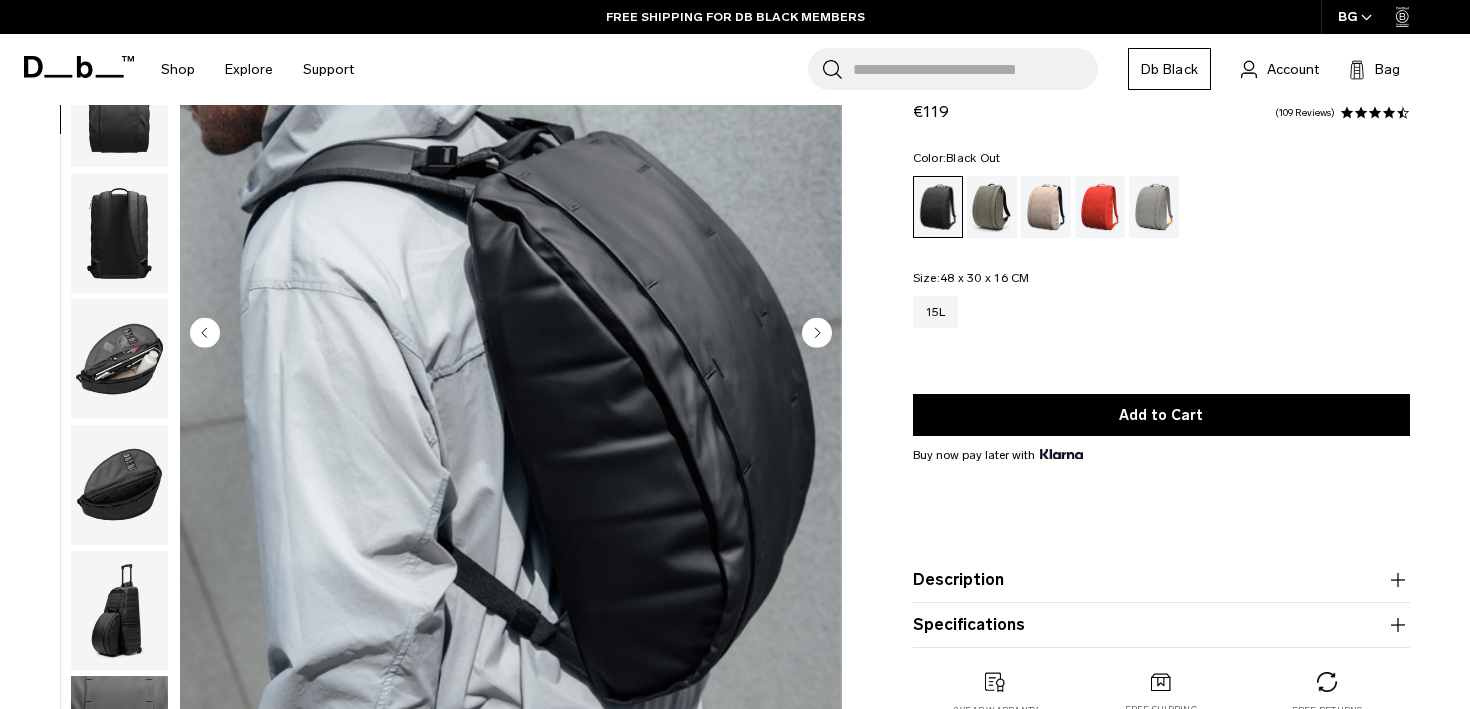 click 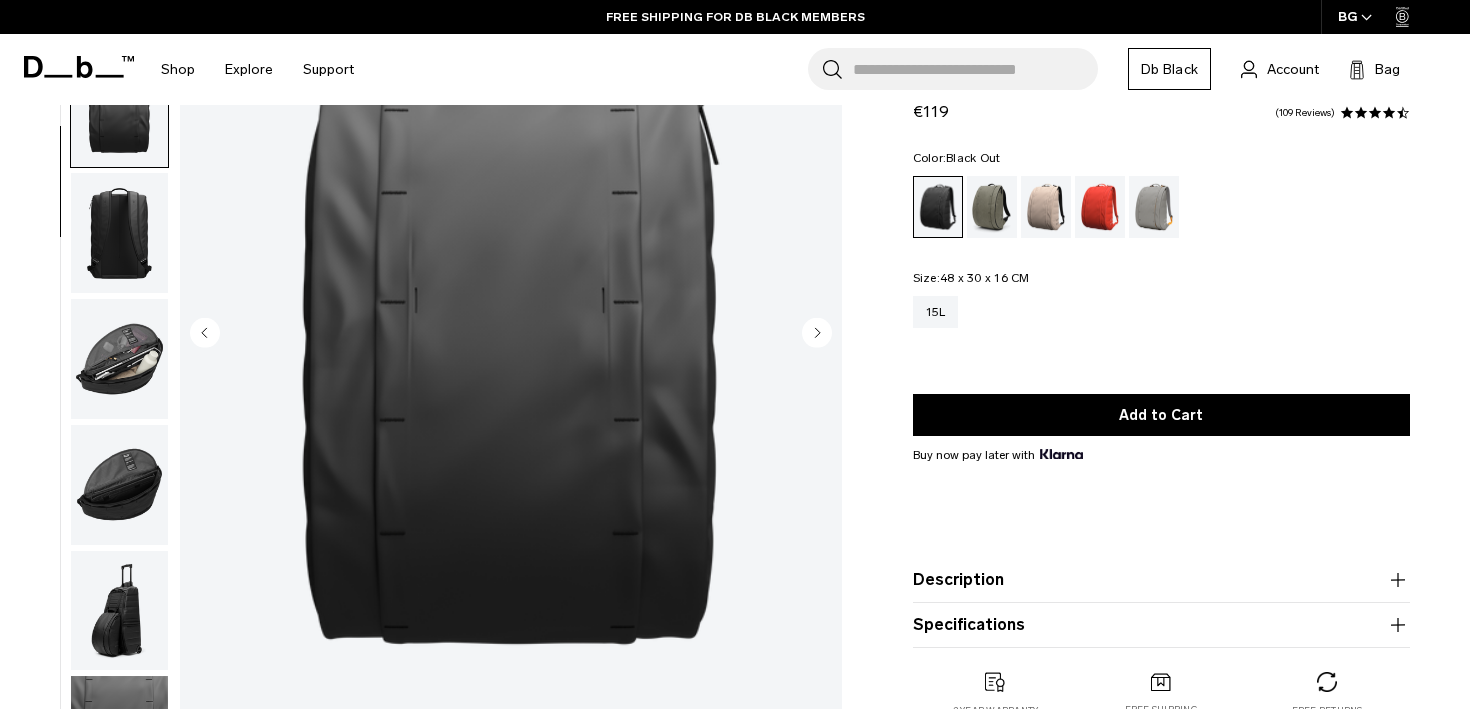 scroll, scrollTop: 175, scrollLeft: 0, axis: vertical 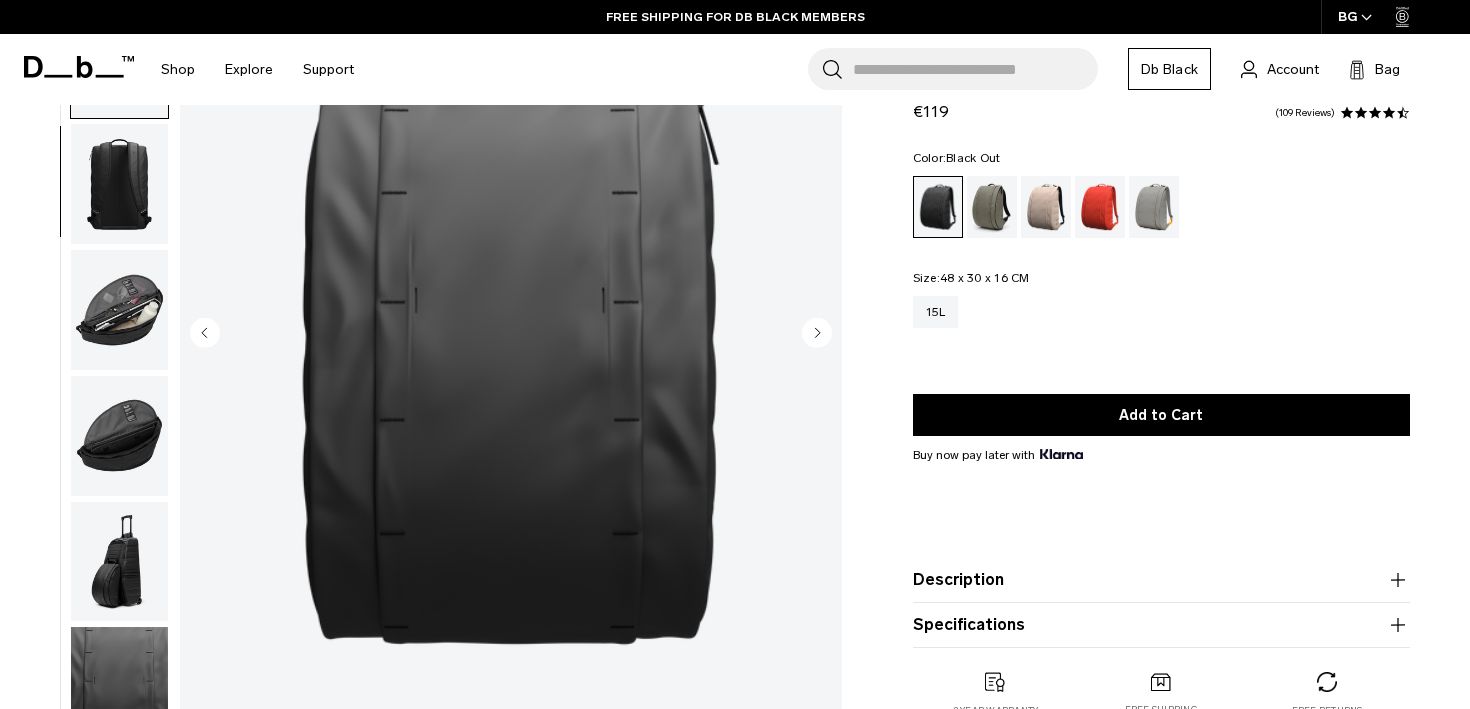 click 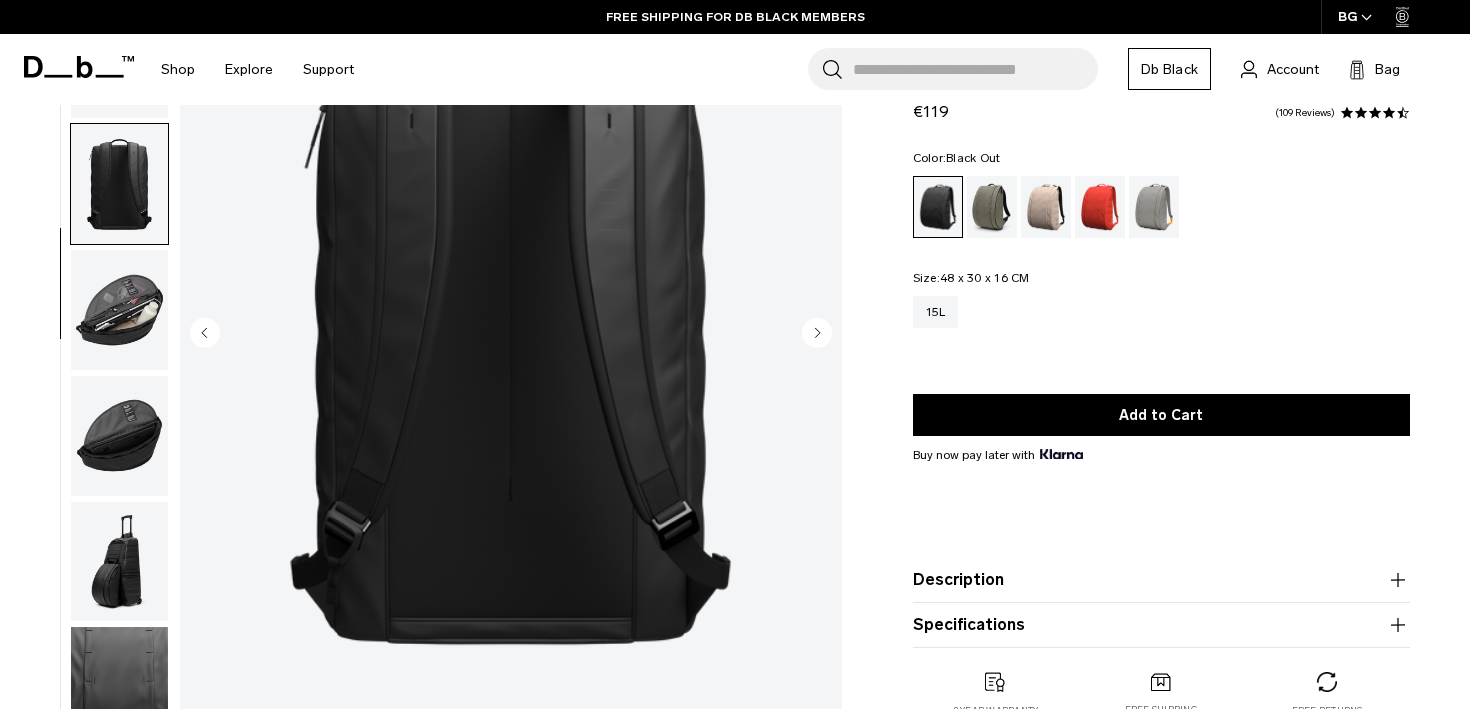 click 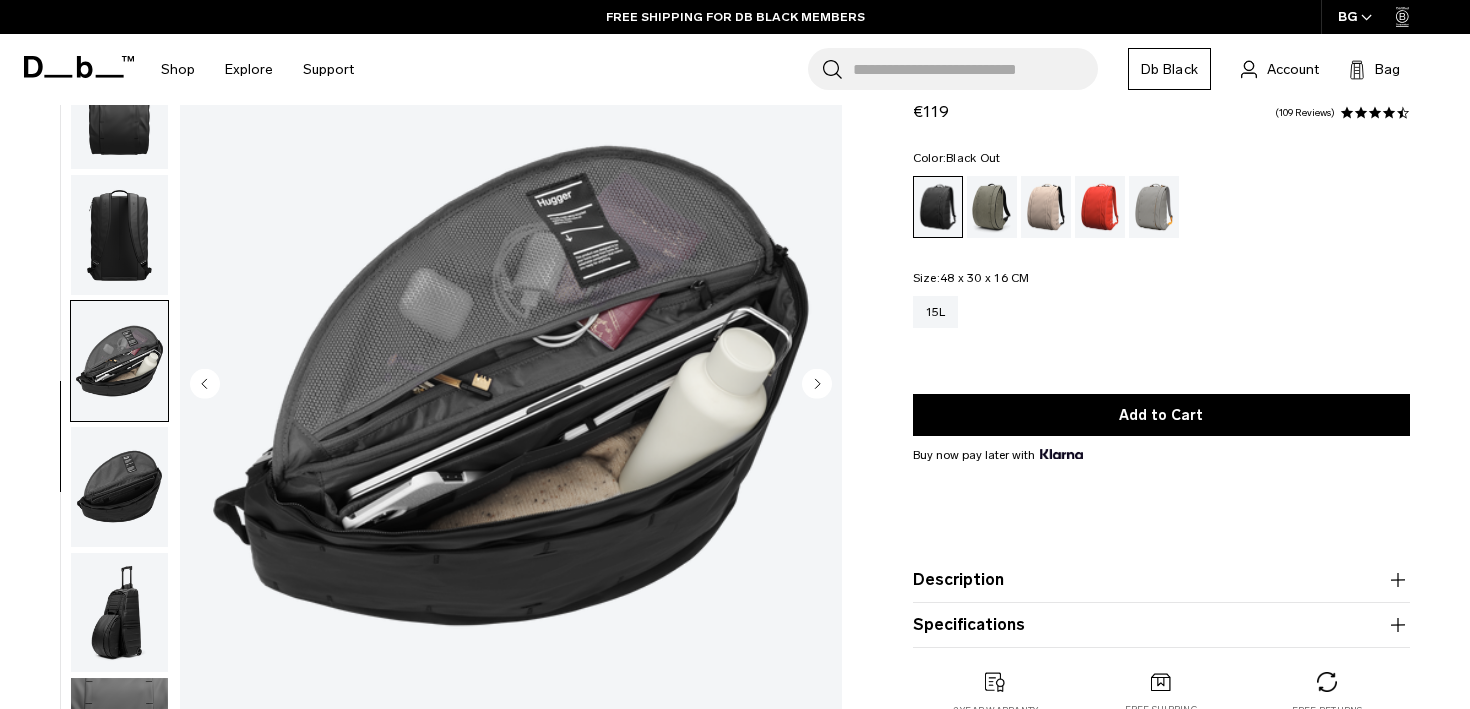 scroll, scrollTop: 141, scrollLeft: 0, axis: vertical 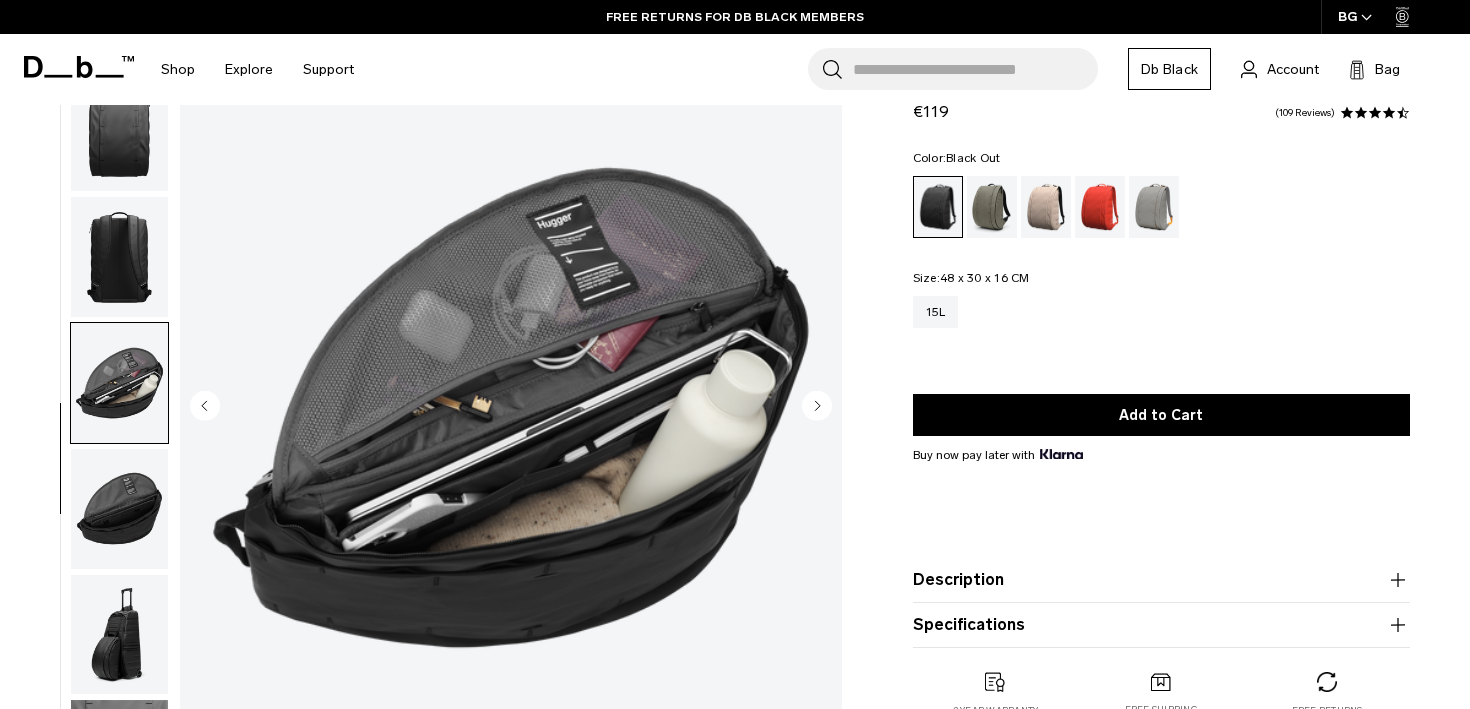 click 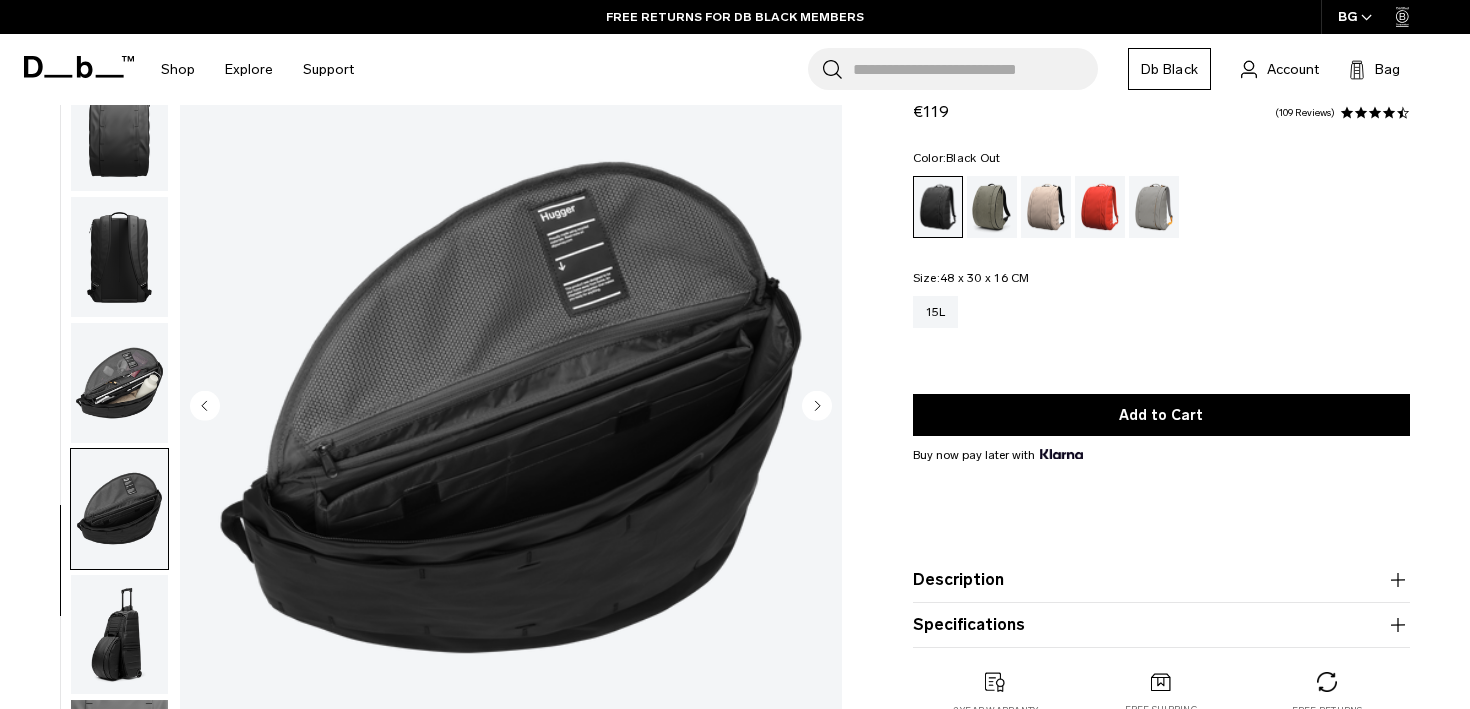click 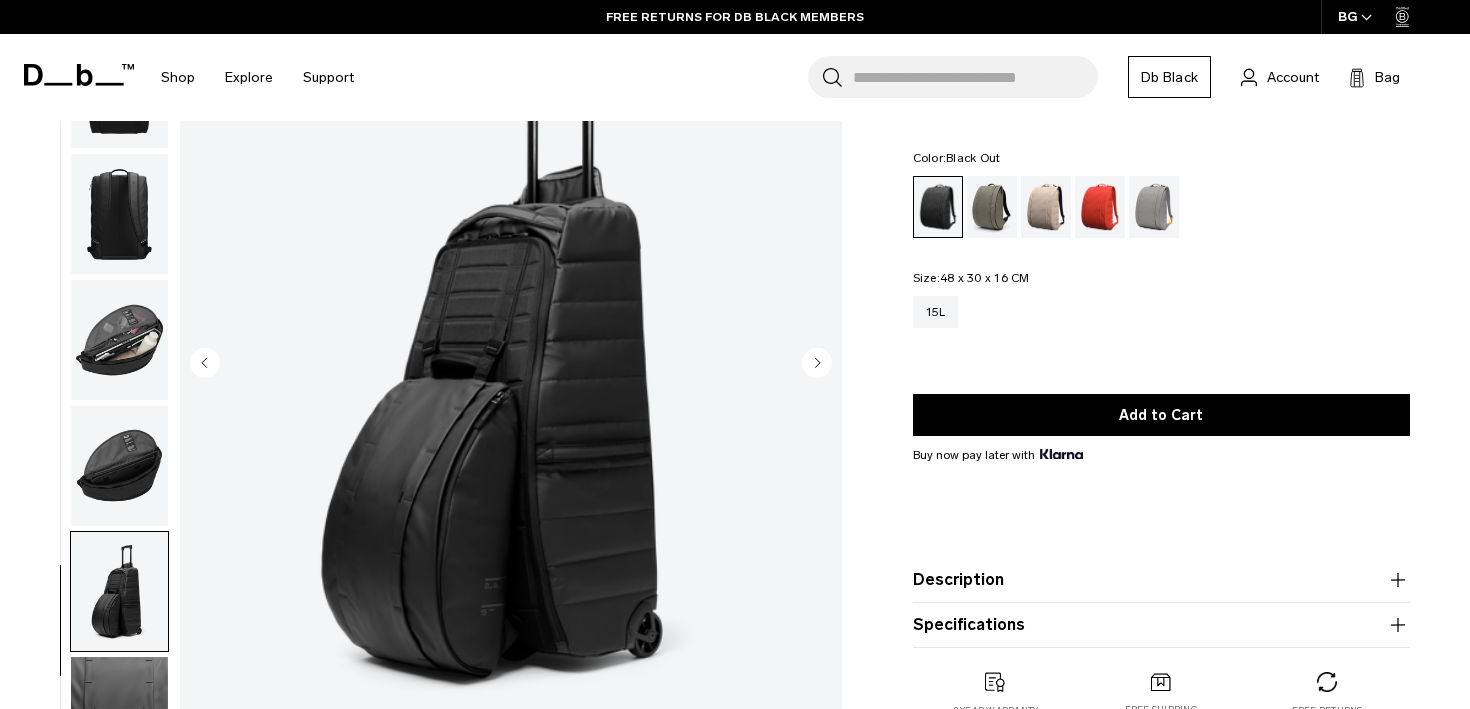 scroll, scrollTop: 181, scrollLeft: 0, axis: vertical 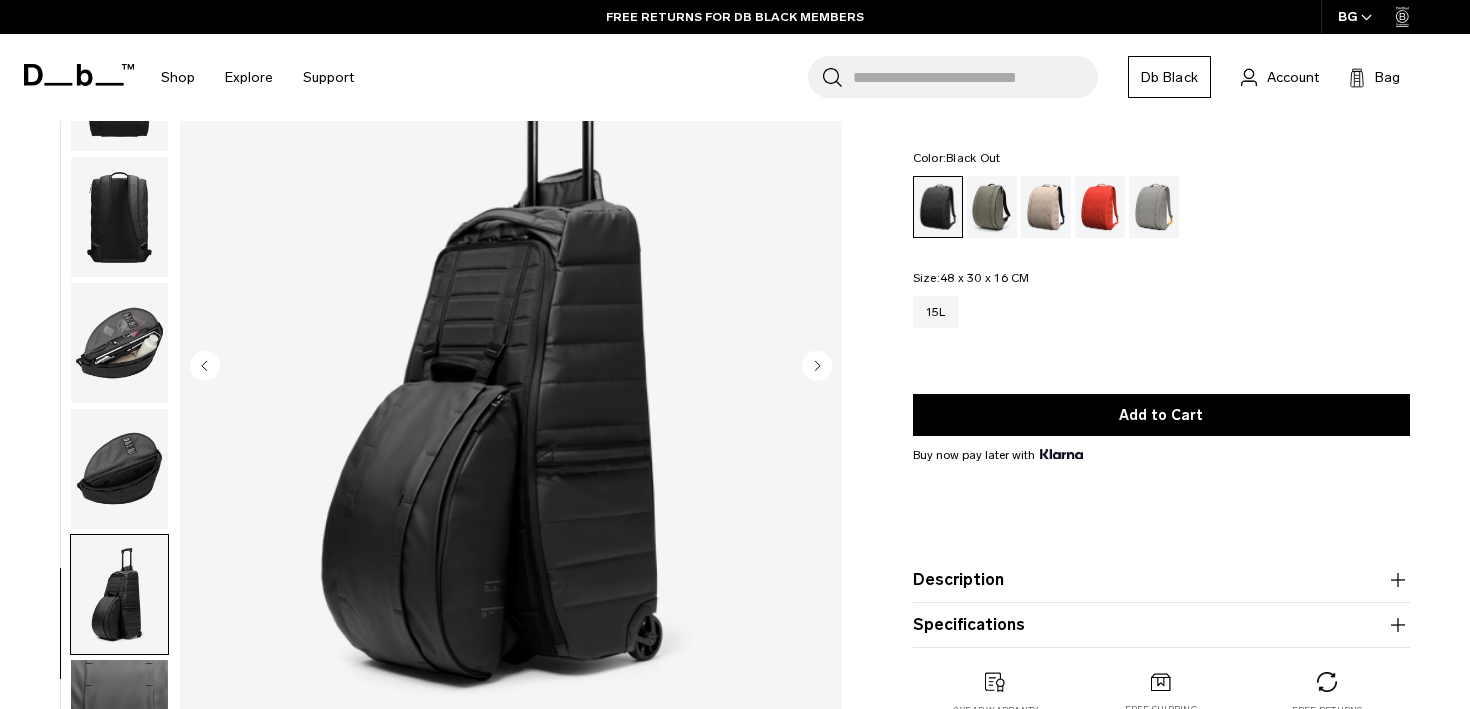 click 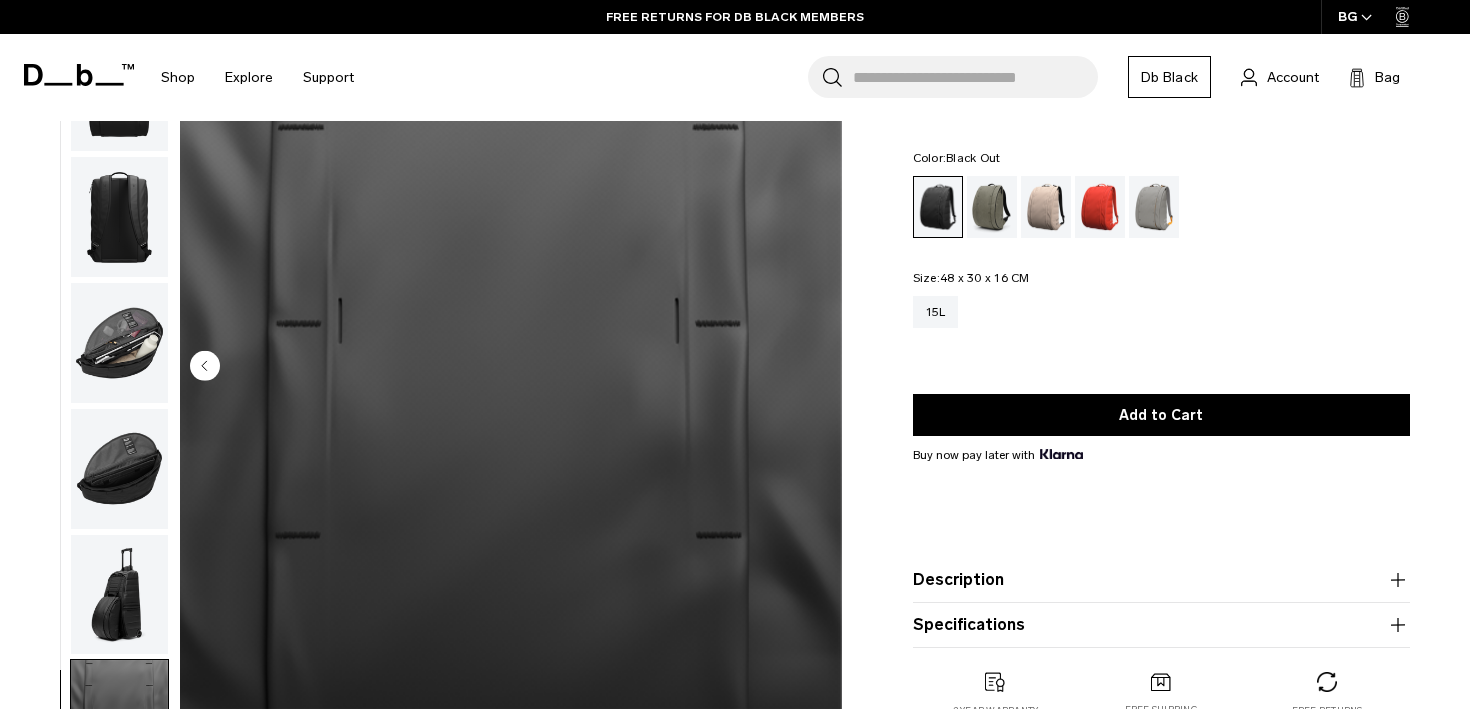 click at bounding box center (511, 367) 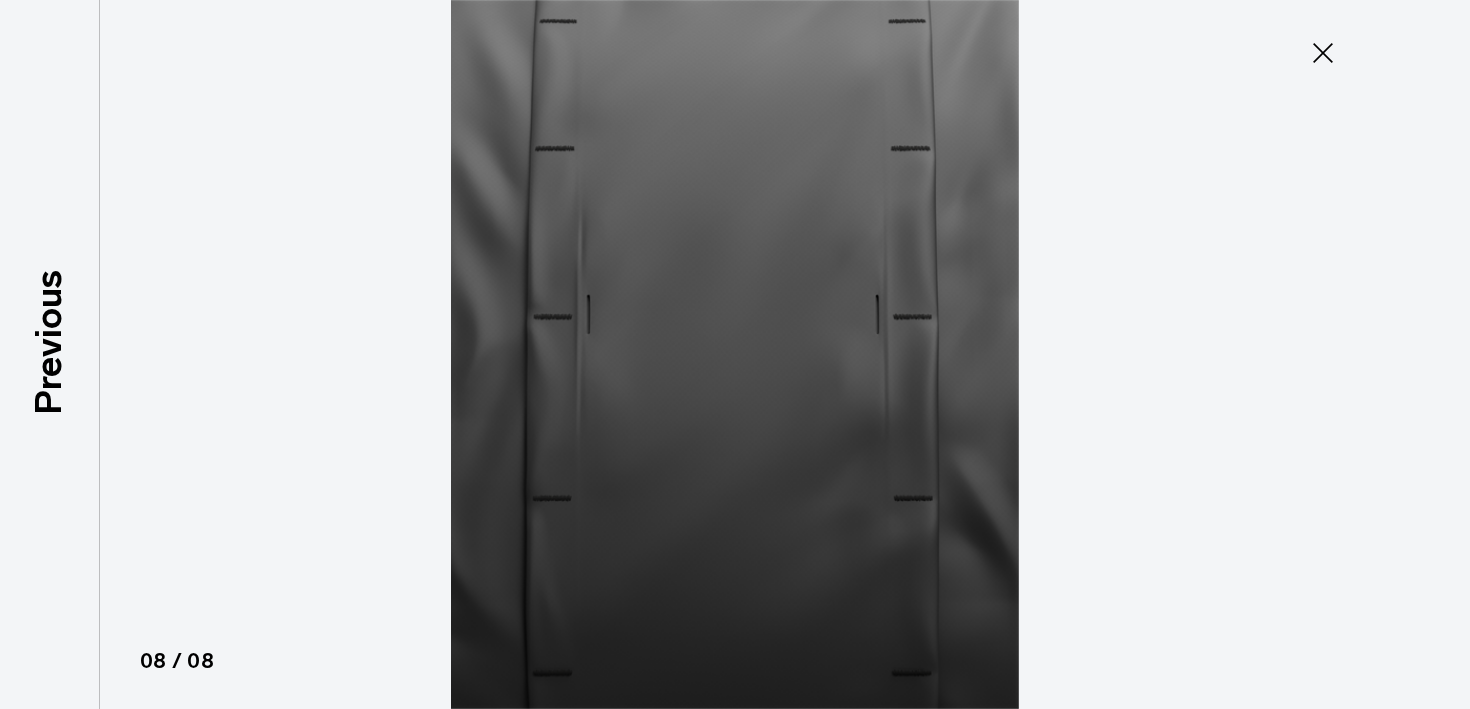 click at bounding box center [735, 354] 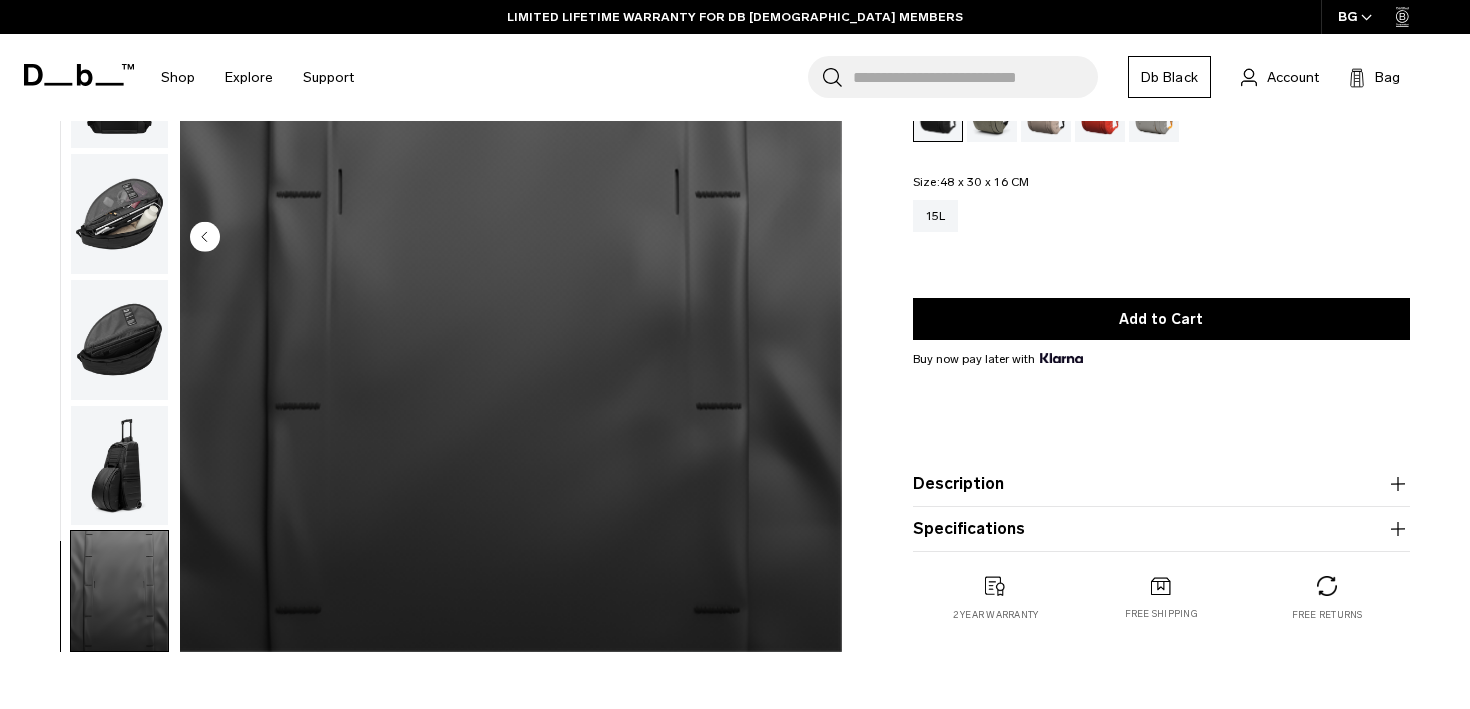 scroll, scrollTop: 311, scrollLeft: 0, axis: vertical 